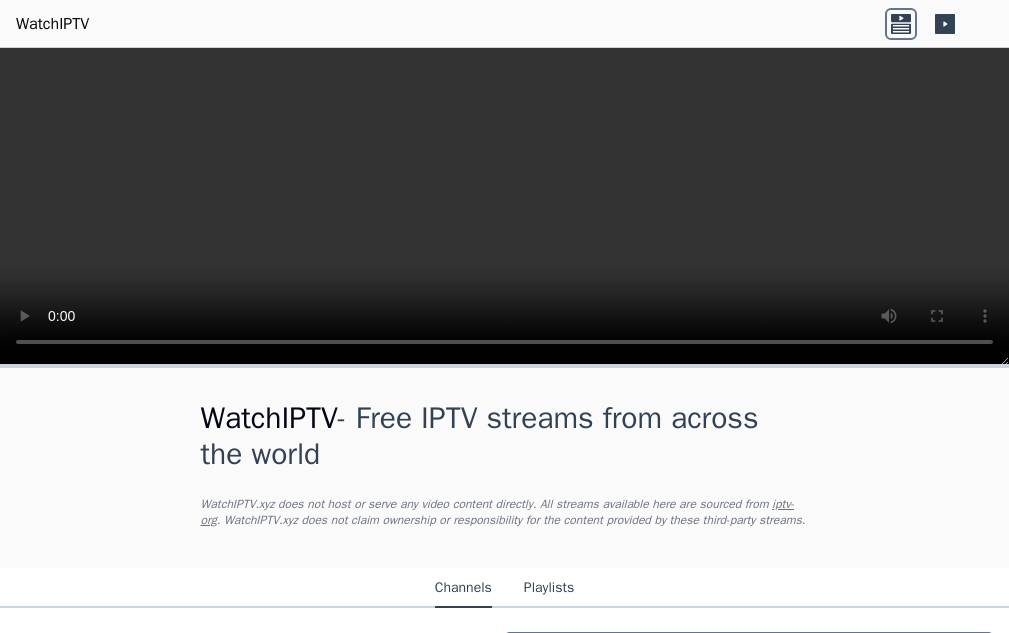 scroll, scrollTop: 0, scrollLeft: 0, axis: both 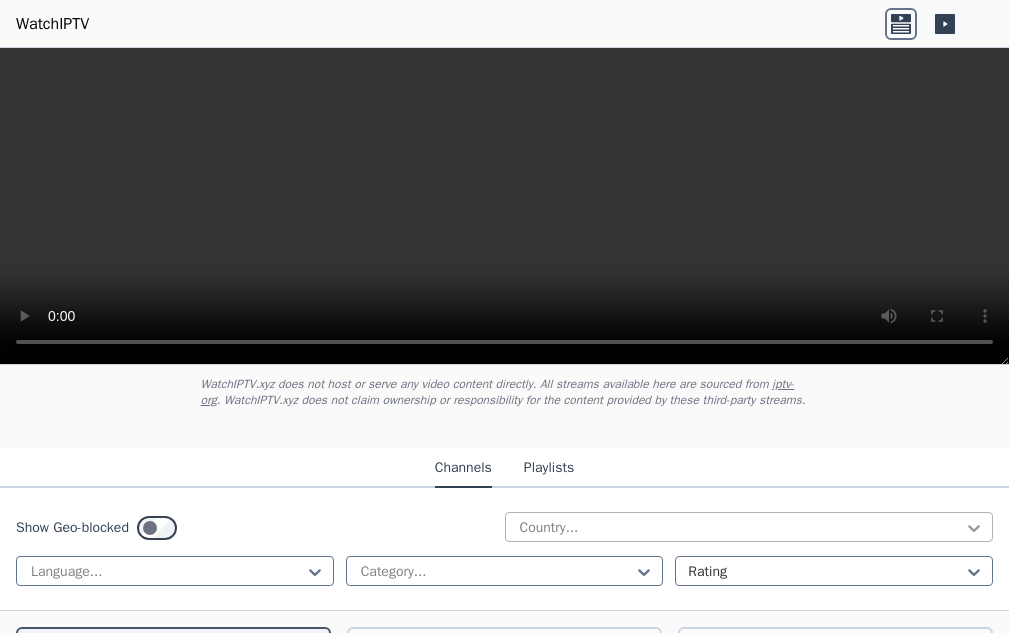 click 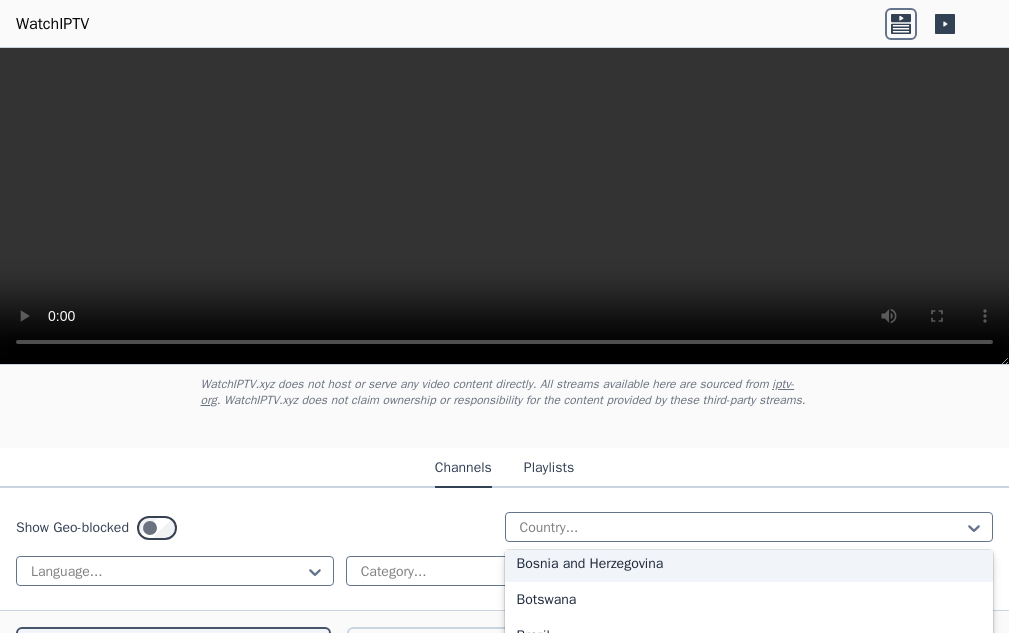 scroll, scrollTop: 800, scrollLeft: 0, axis: vertical 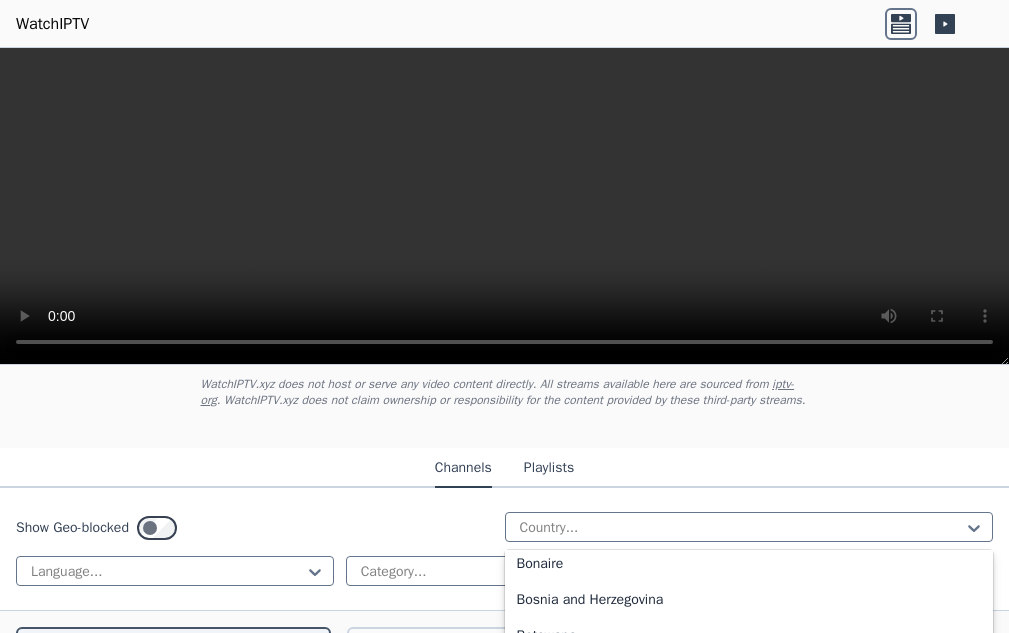 click on "Bolivia" at bounding box center [749, 528] 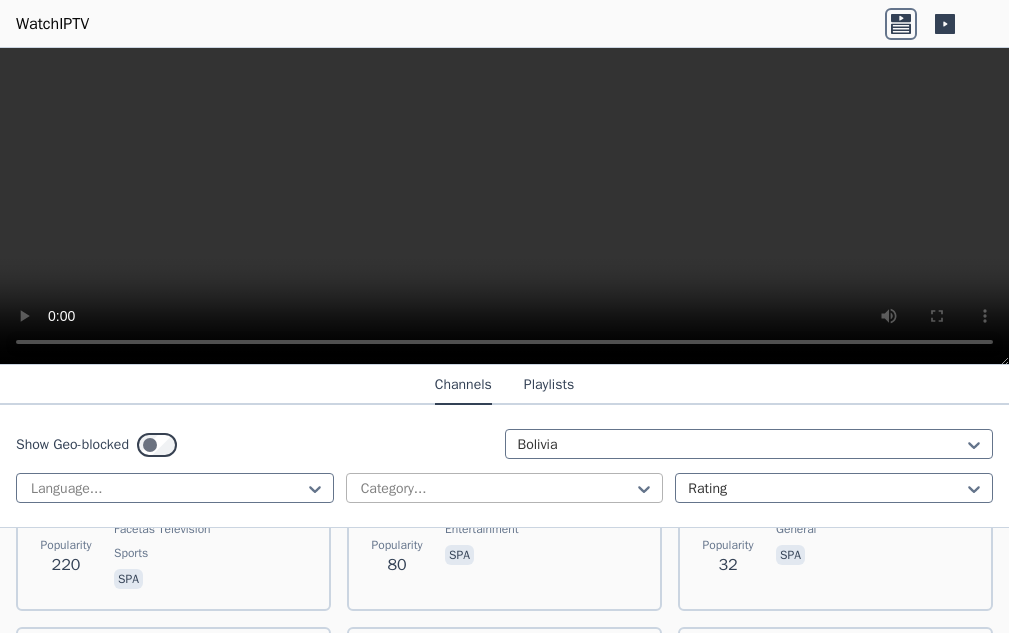 scroll, scrollTop: 220, scrollLeft: 0, axis: vertical 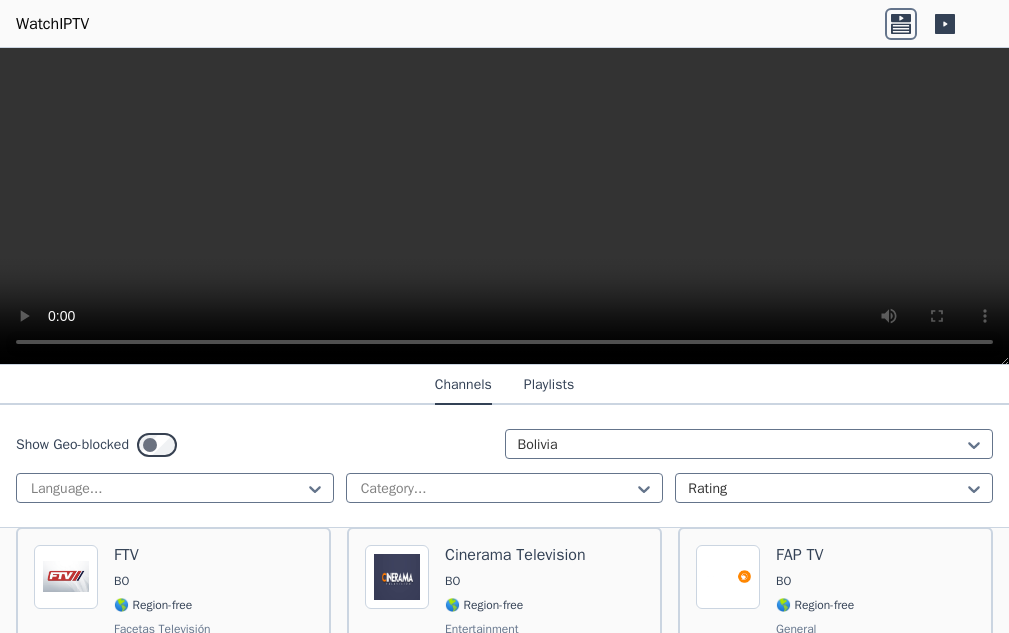 type 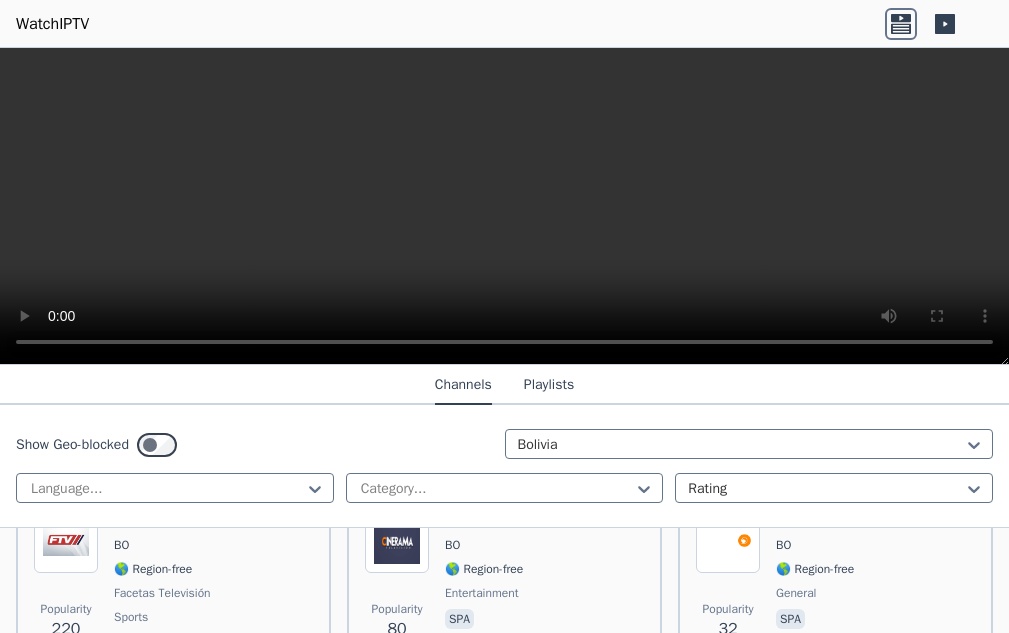 scroll, scrollTop: 220, scrollLeft: 0, axis: vertical 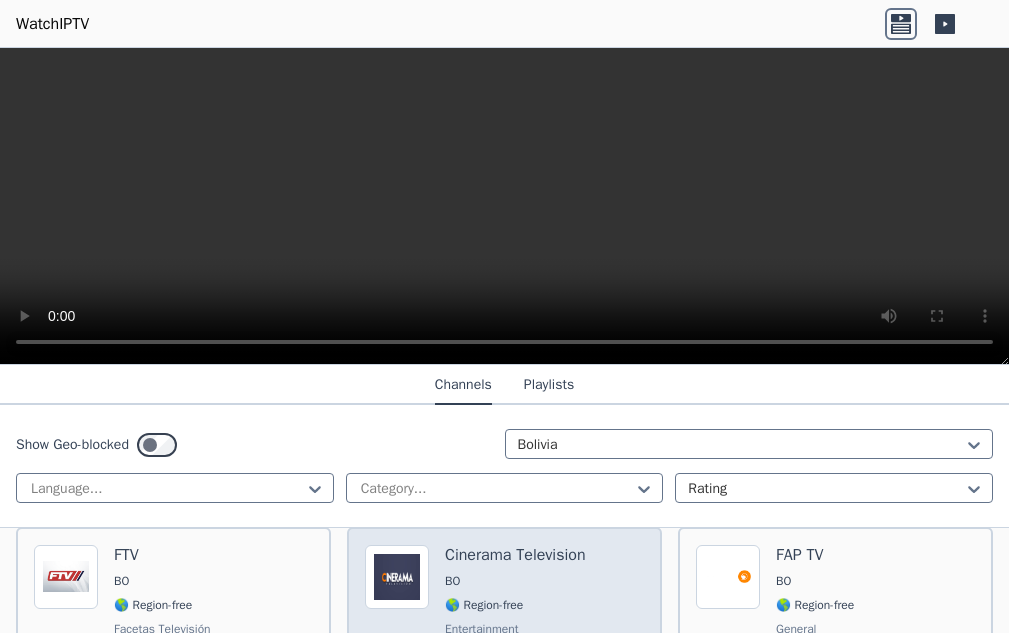 click on "Cinerama Television BO 🌎 Region-free entertainment spa" at bounding box center [515, 619] 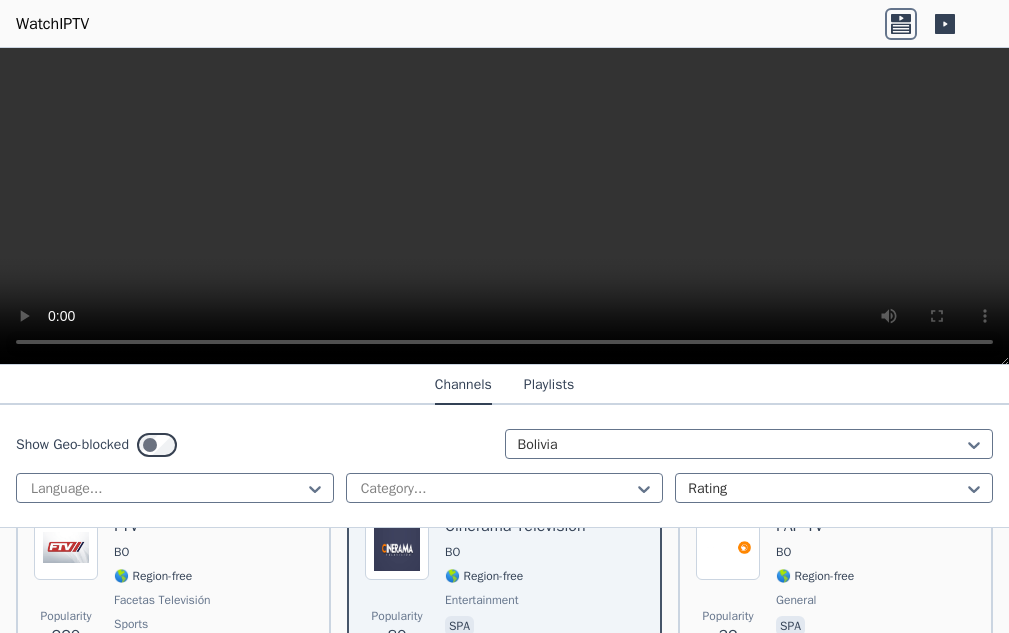 scroll, scrollTop: 260, scrollLeft: 0, axis: vertical 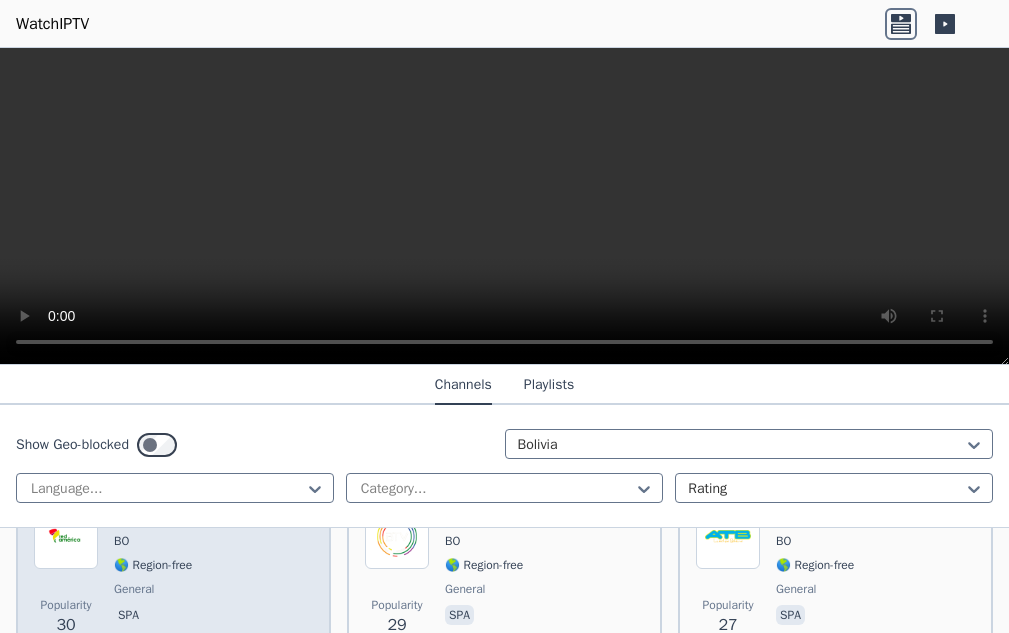 click on "general" at bounding box center (169, 589) 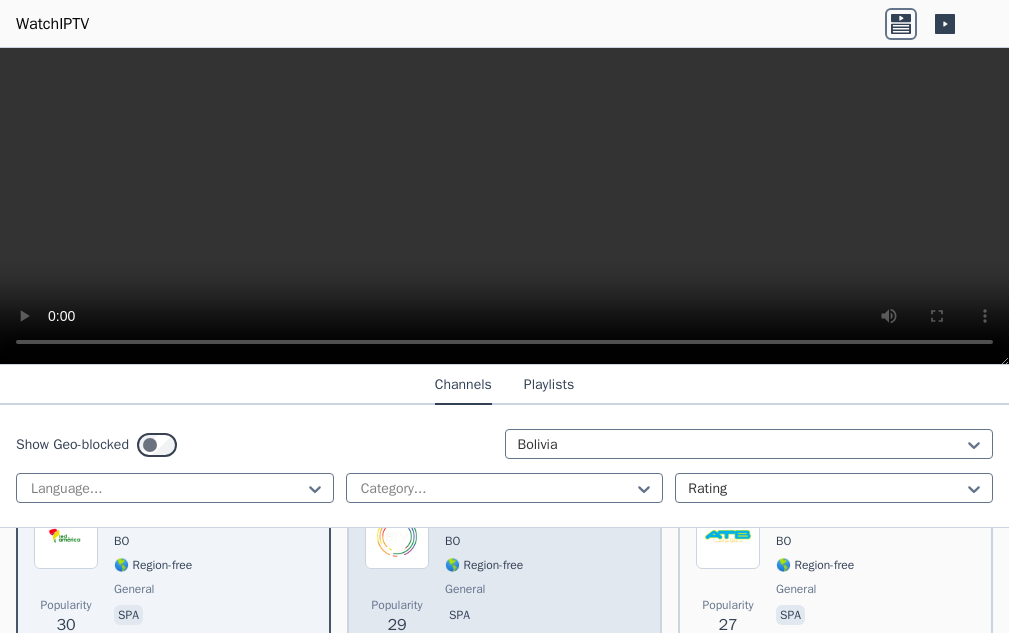 click on "[COUNTRY] TV BO 🌎 Region-free general spa" at bounding box center [484, 577] 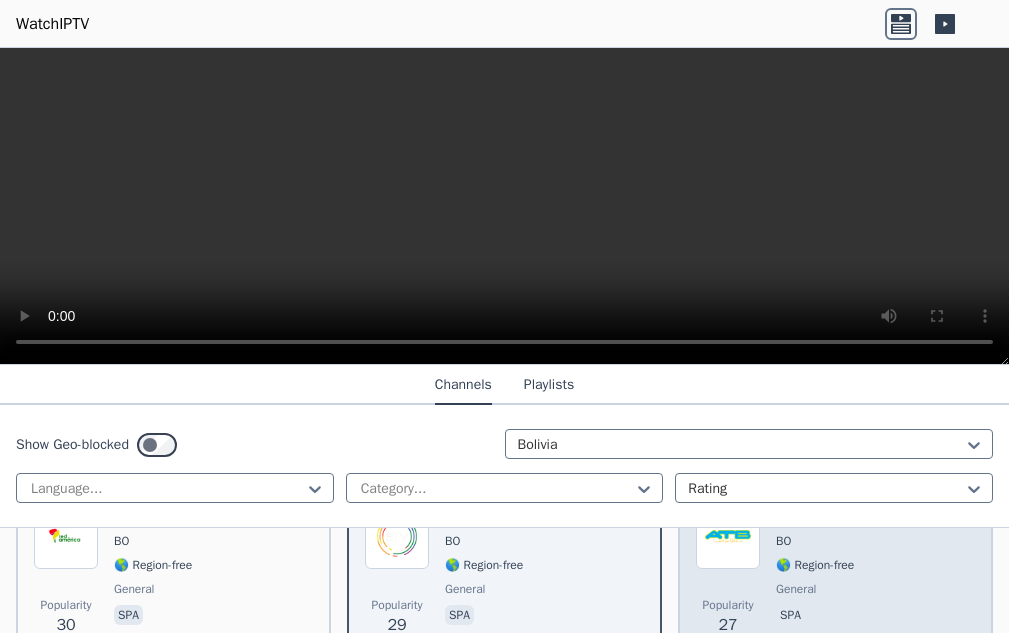 click on "ATB [CITY] BO 🌎 Region-free general spa" at bounding box center (815, 577) 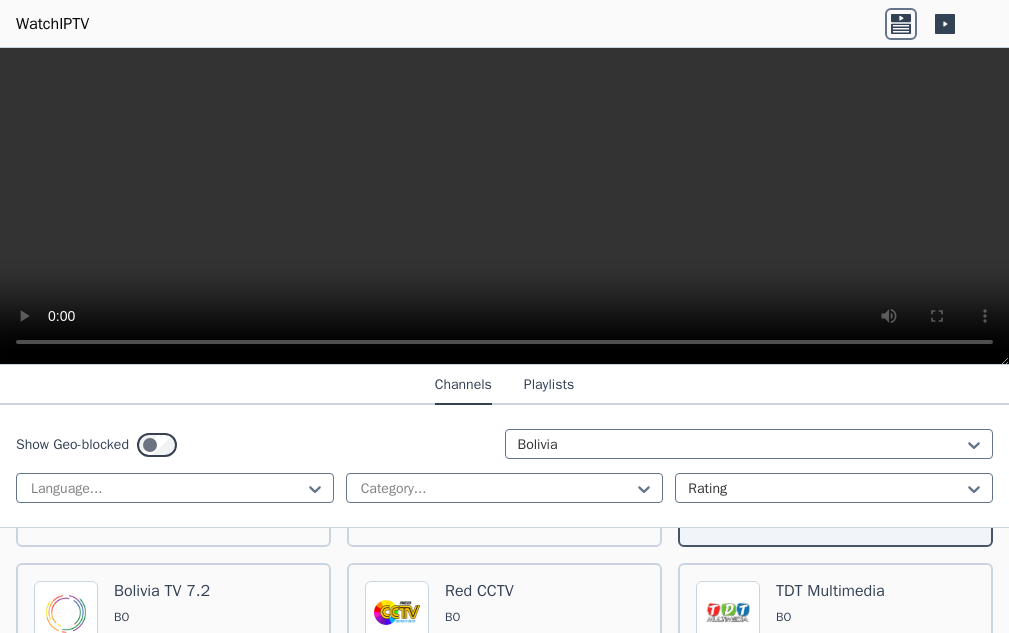 scroll, scrollTop: 620, scrollLeft: 0, axis: vertical 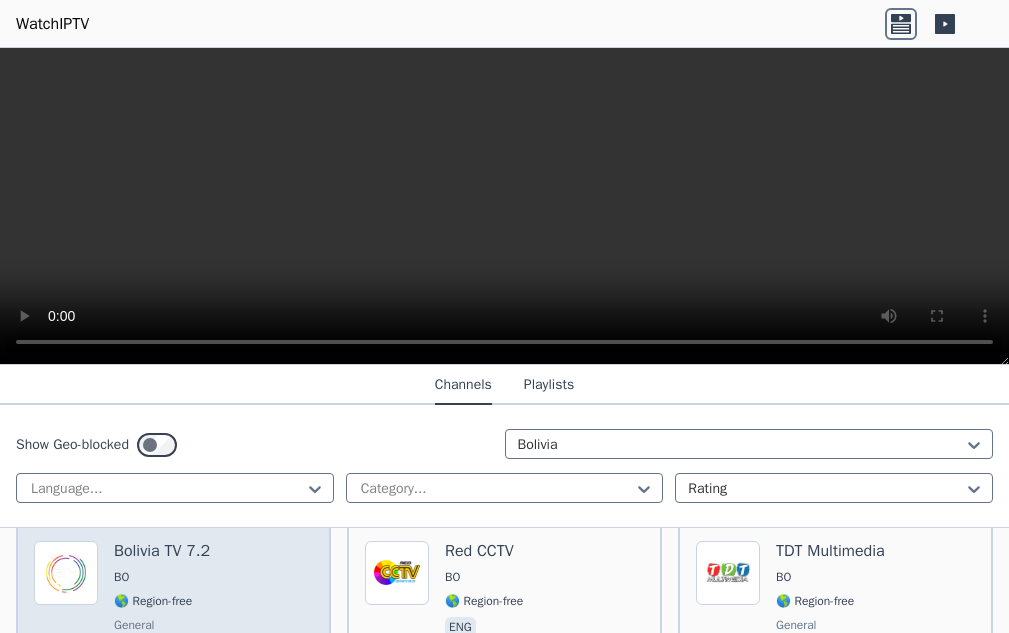 click on "🌎 Region-free" at bounding box center [153, 601] 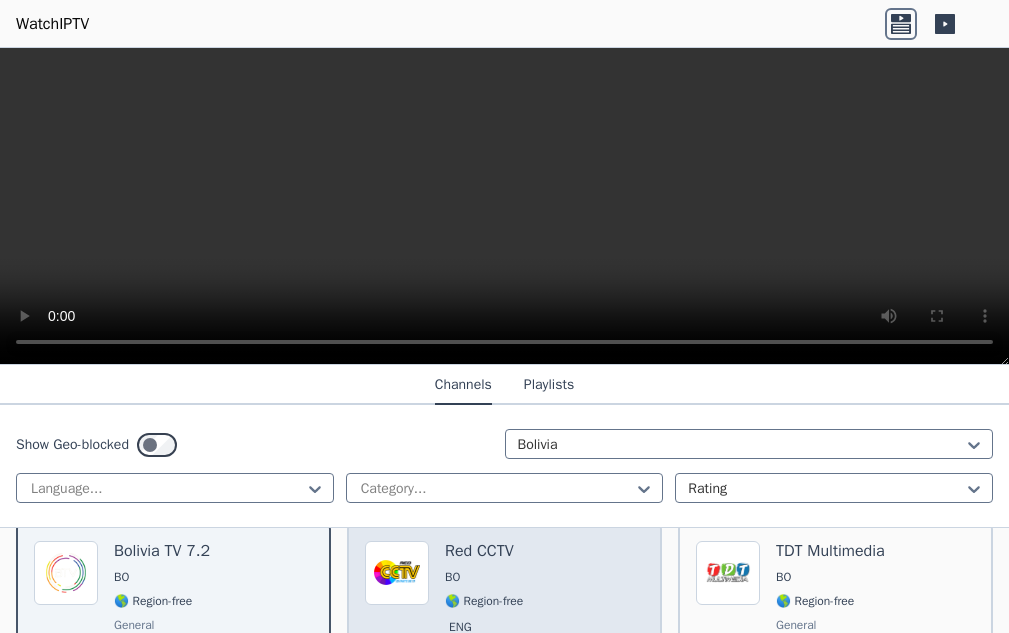 click on "BO" at bounding box center (484, 577) 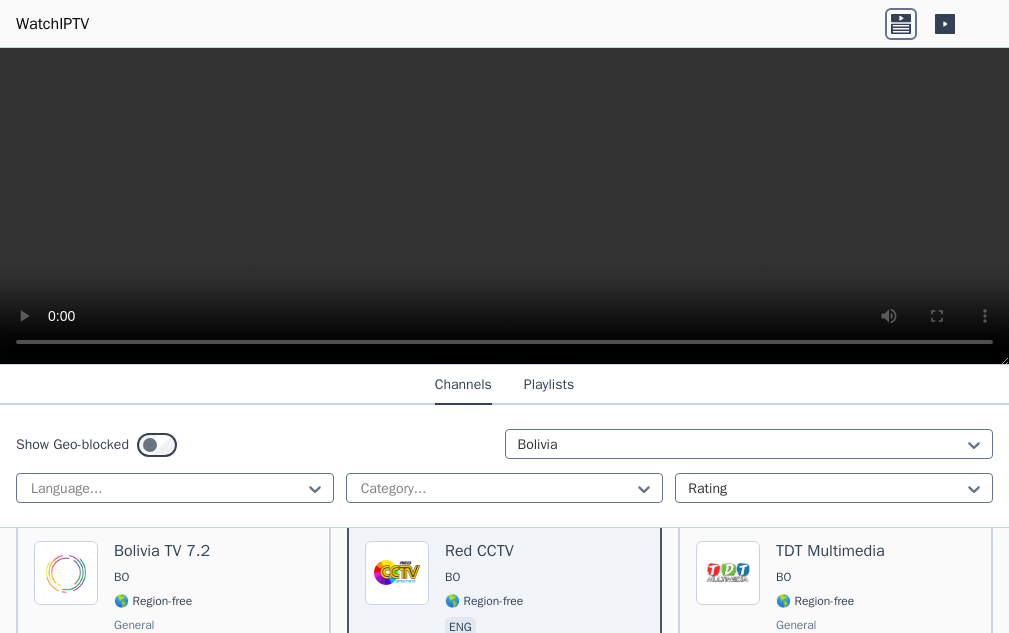 scroll, scrollTop: 660, scrollLeft: 0, axis: vertical 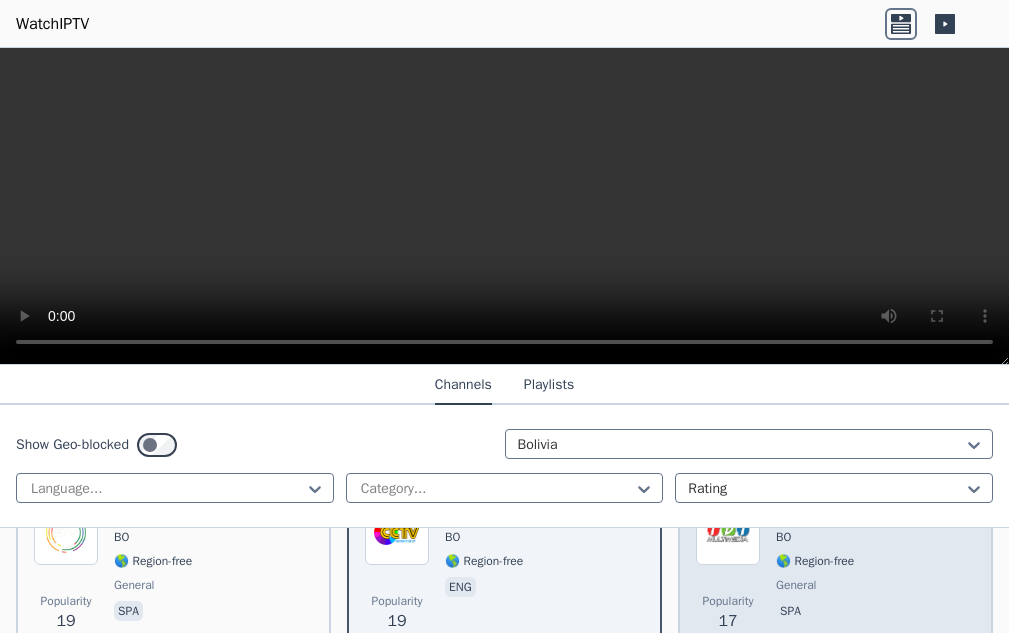 click on "general" at bounding box center [796, 585] 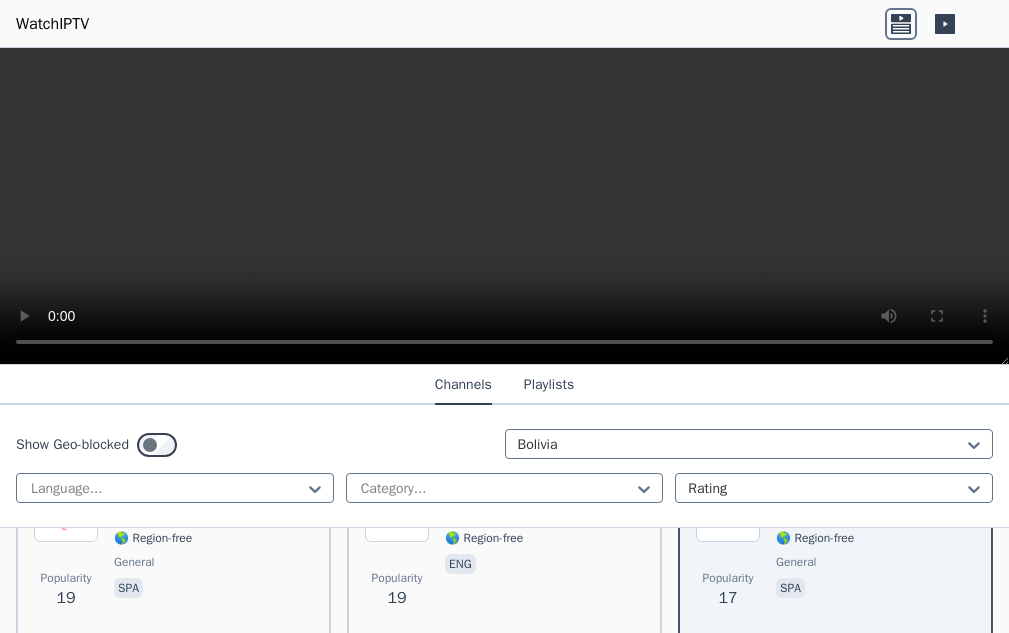 scroll, scrollTop: 700, scrollLeft: 0, axis: vertical 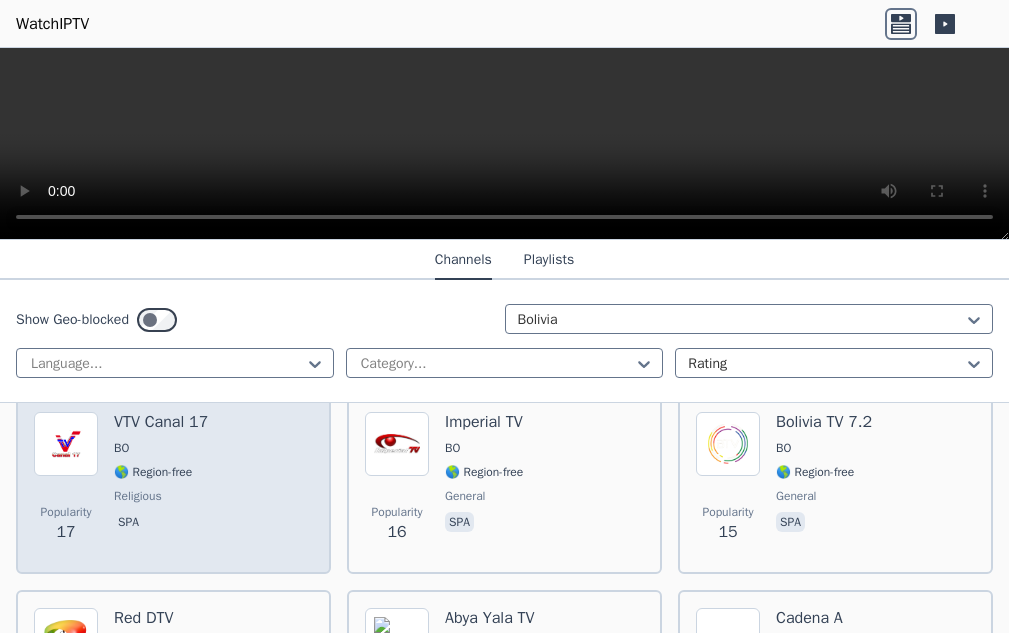 click on "religious" at bounding box center (161, 496) 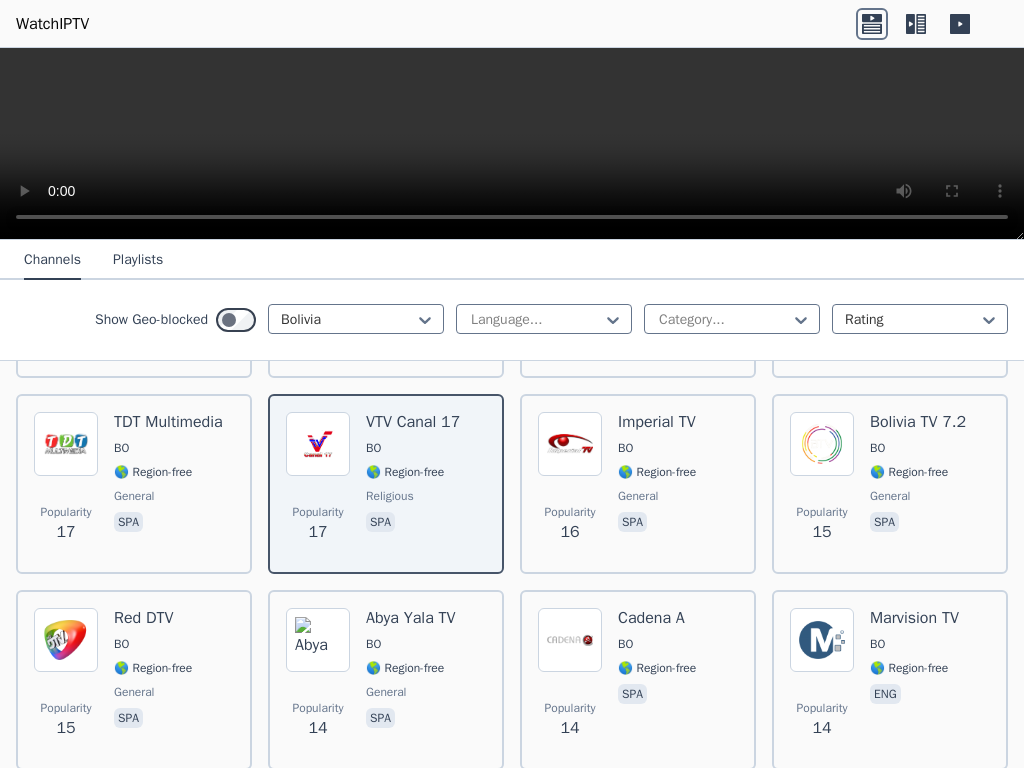 scroll, scrollTop: 820, scrollLeft: 0, axis: vertical 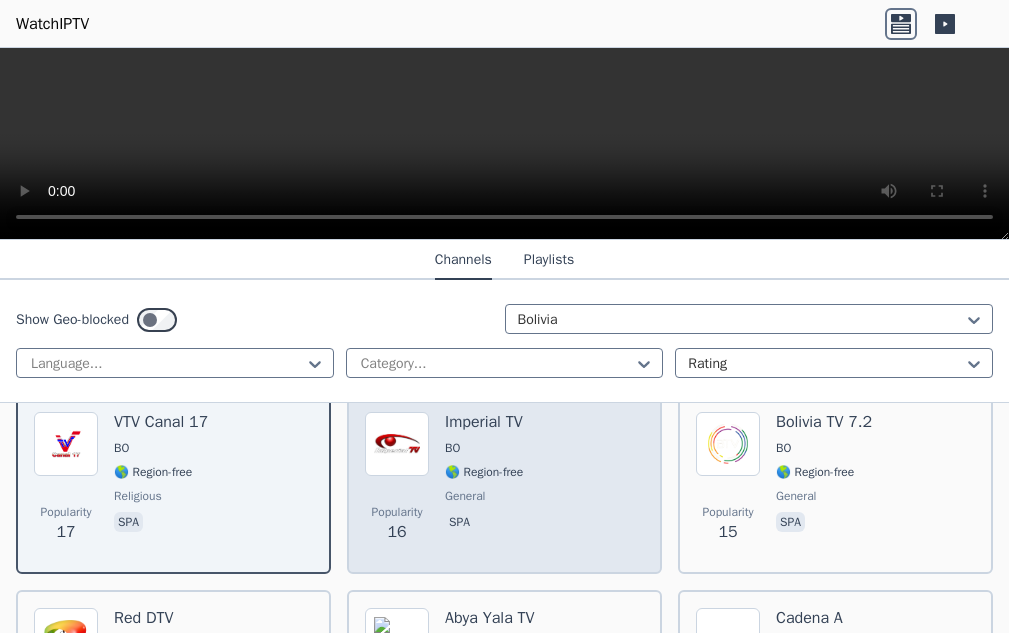 click on "Imperial TV BO 🌎 Region-free general spa" at bounding box center [484, 484] 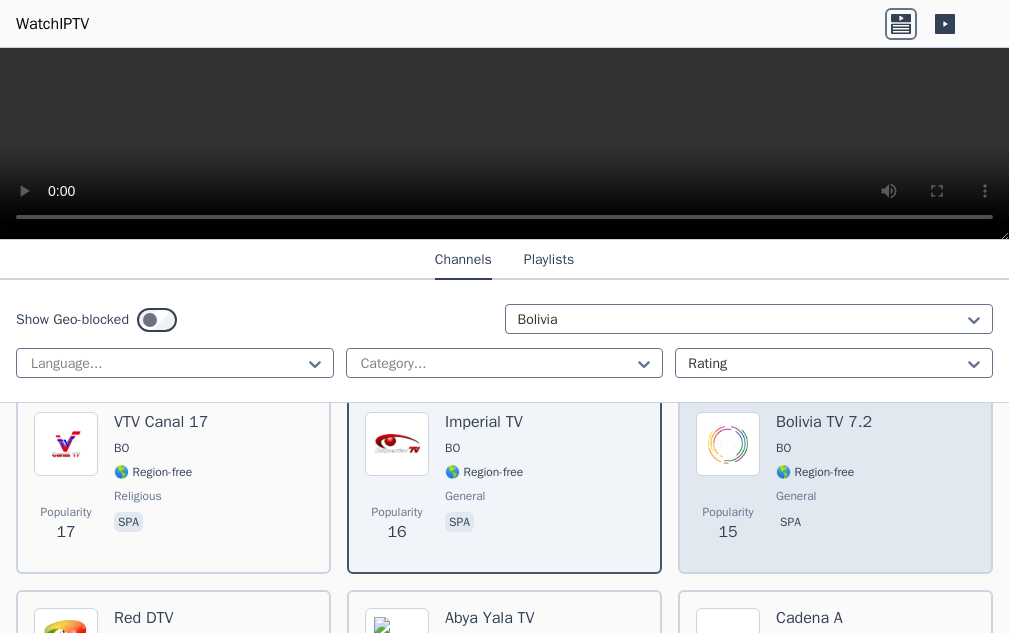 click on "general" at bounding box center (796, 496) 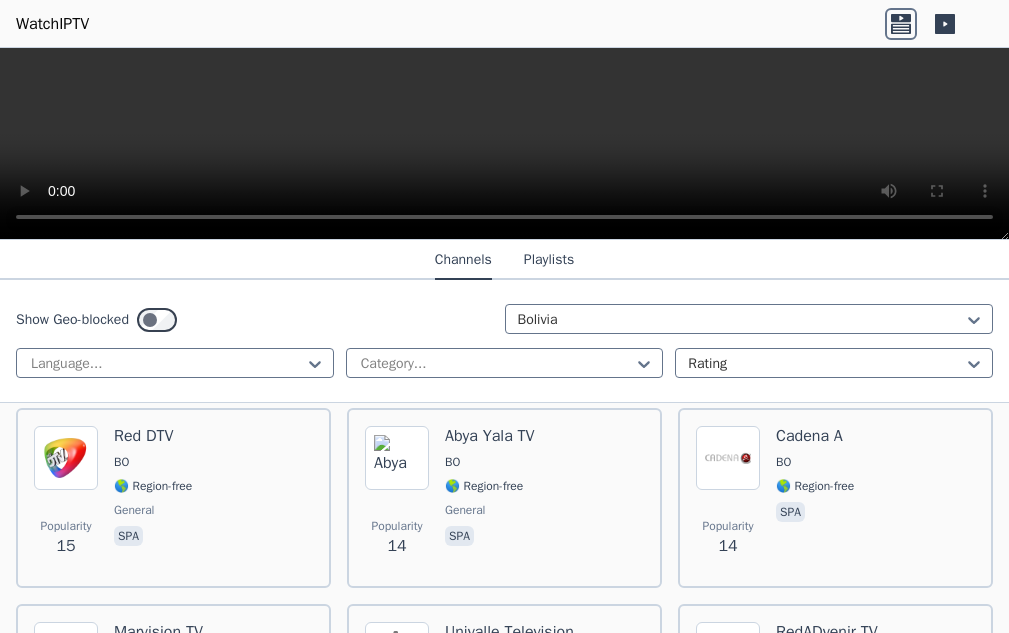 scroll, scrollTop: 1020, scrollLeft: 0, axis: vertical 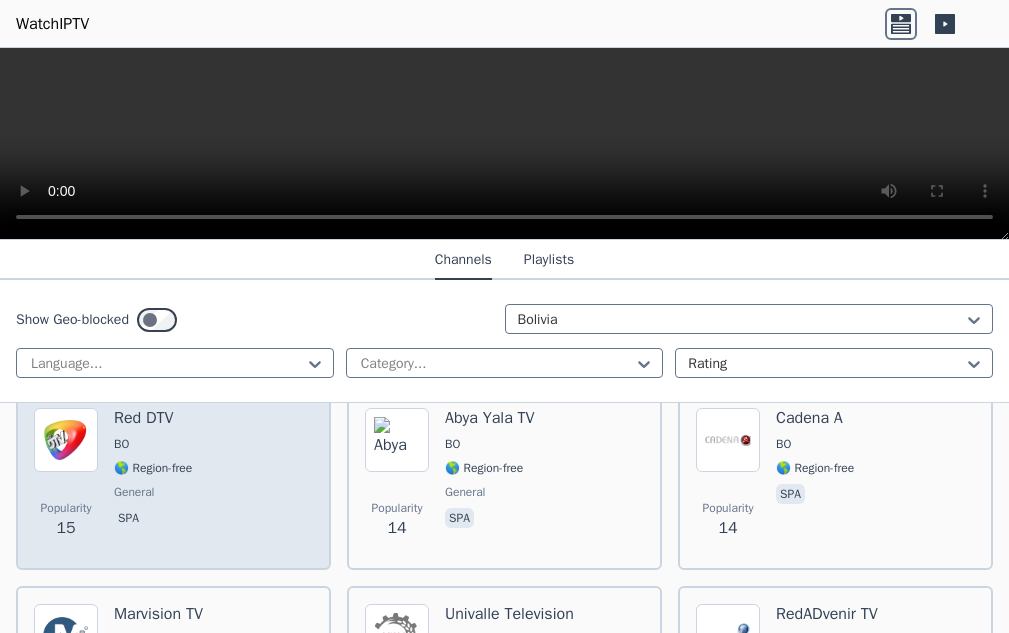 click on "general" at bounding box center (134, 492) 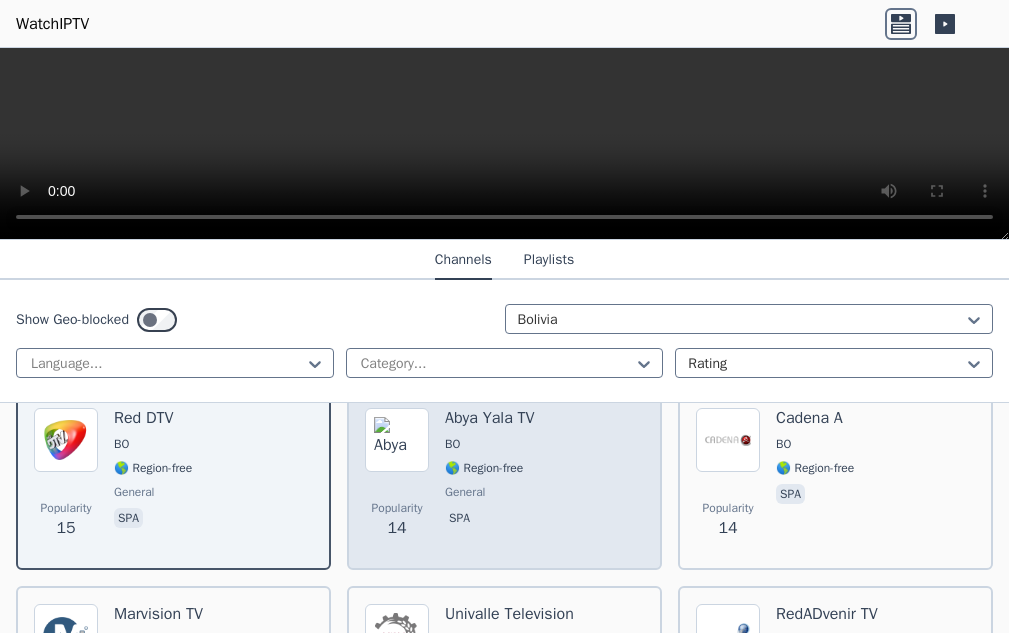 click on "[LAST] TV BO 🌎 Region-free general spa" at bounding box center (490, 480) 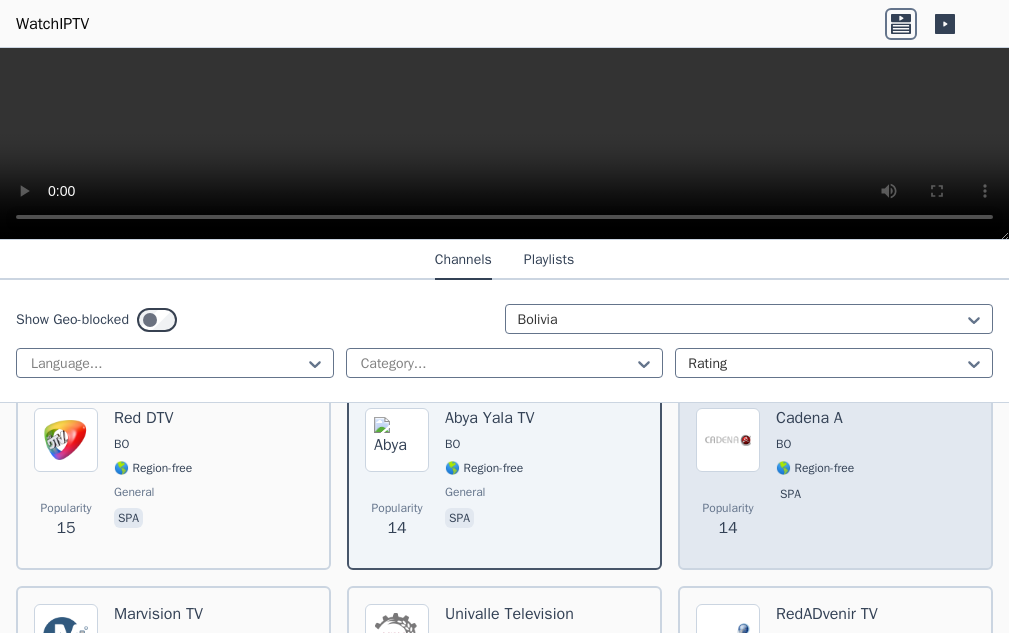click on "🌎 Region-free" at bounding box center [815, 468] 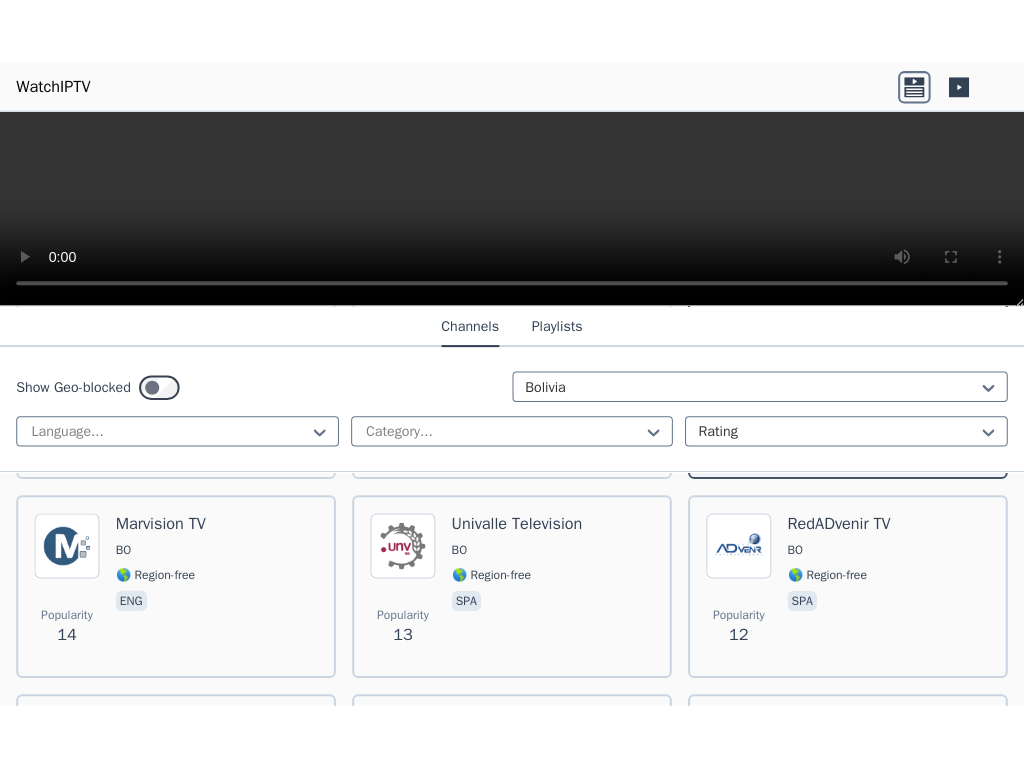 scroll, scrollTop: 1220, scrollLeft: 0, axis: vertical 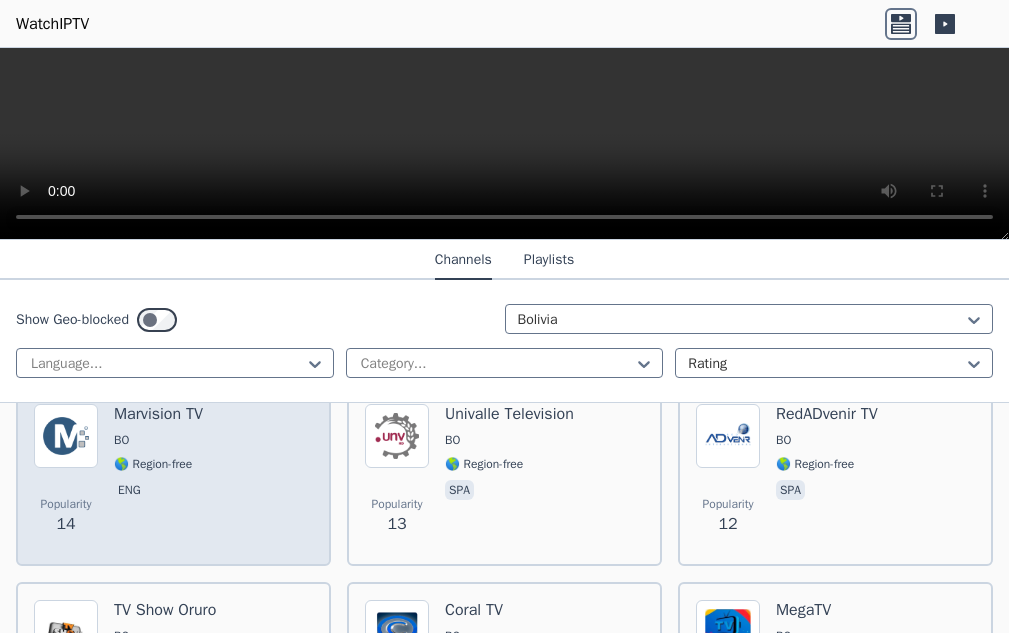 click on "Marvision TV BO 🌎 Region-free eng" at bounding box center [158, 476] 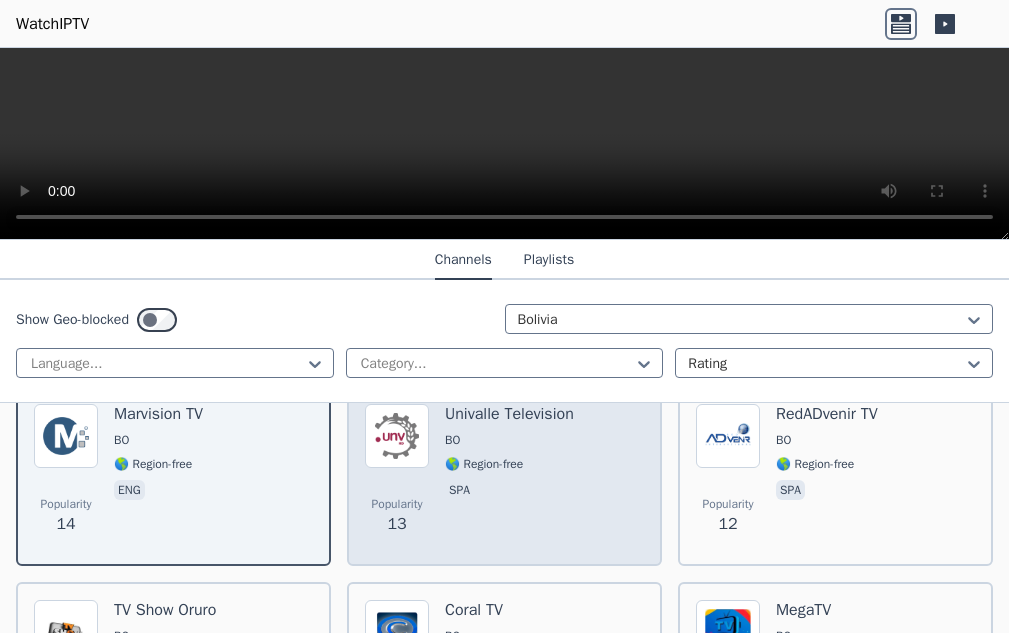 click on "spa" at bounding box center [509, 492] 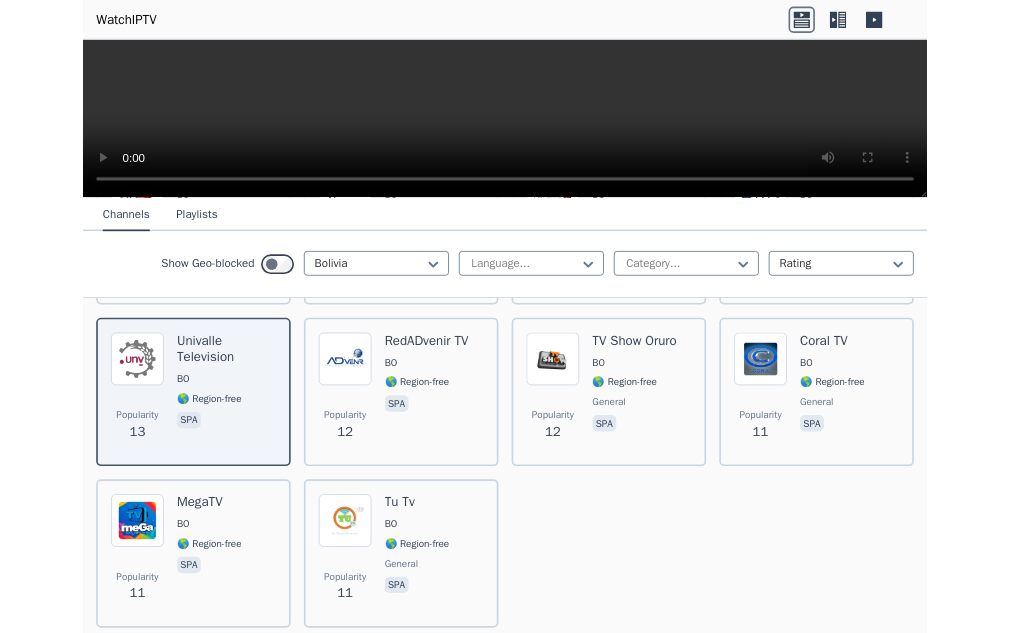 scroll, scrollTop: 1220, scrollLeft: 0, axis: vertical 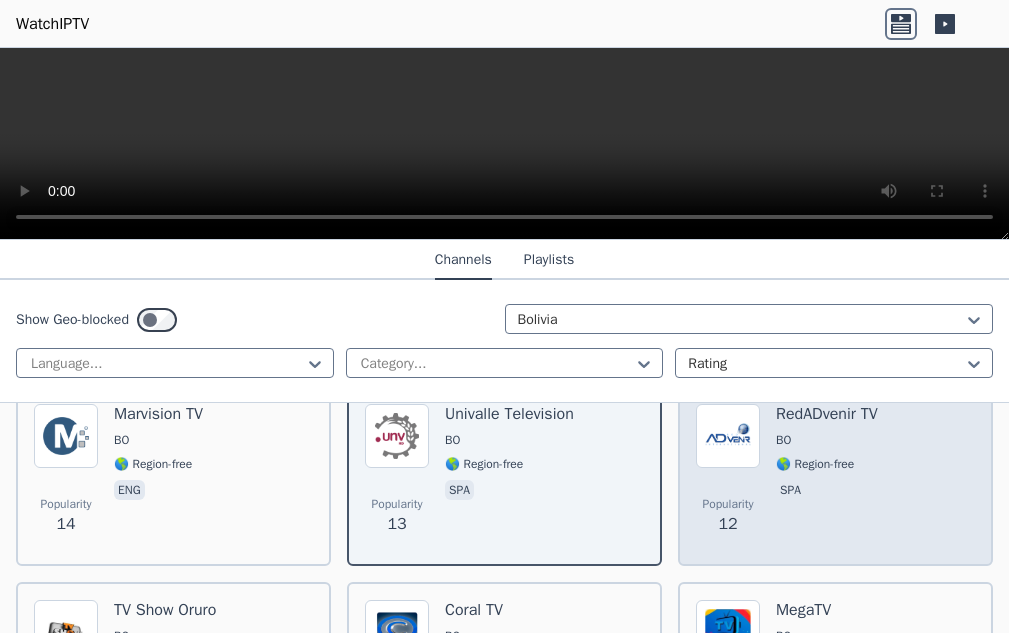 click on "spa" at bounding box center [790, 490] 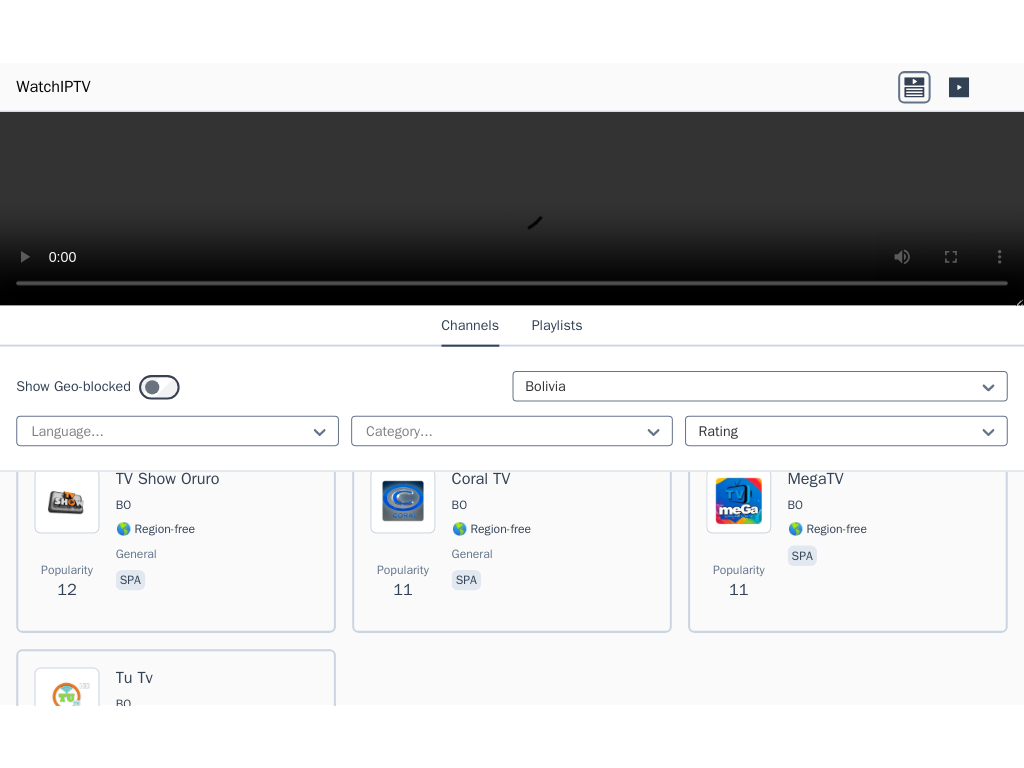 scroll, scrollTop: 1320, scrollLeft: 0, axis: vertical 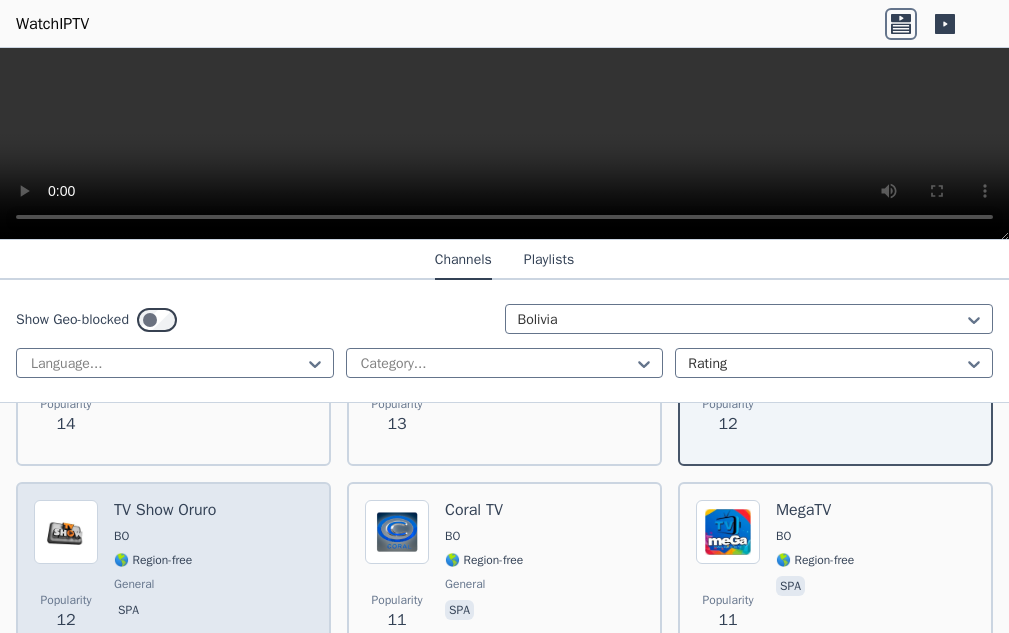 click on "🌎 Region-free" at bounding box center [153, 560] 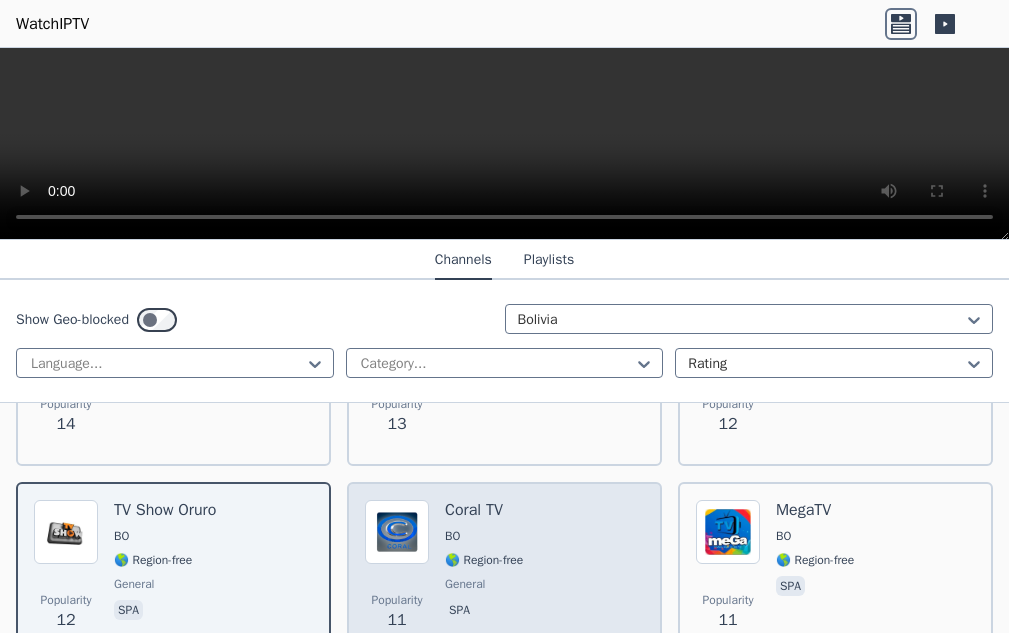click on "Coral TV BO 🌎 Region-free general spa" at bounding box center [484, 572] 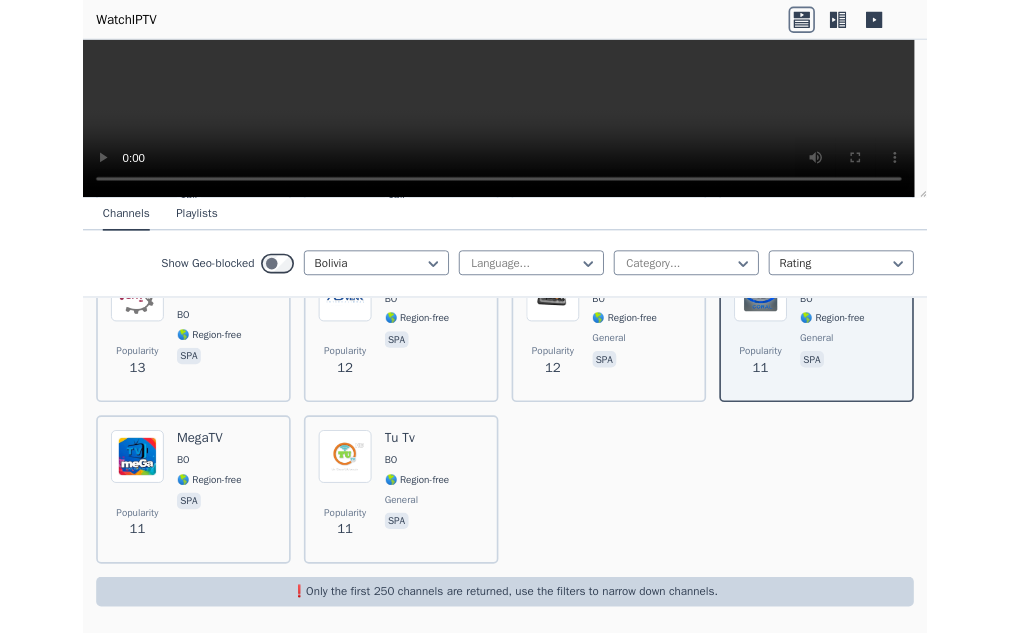 scroll, scrollTop: 1320, scrollLeft: 0, axis: vertical 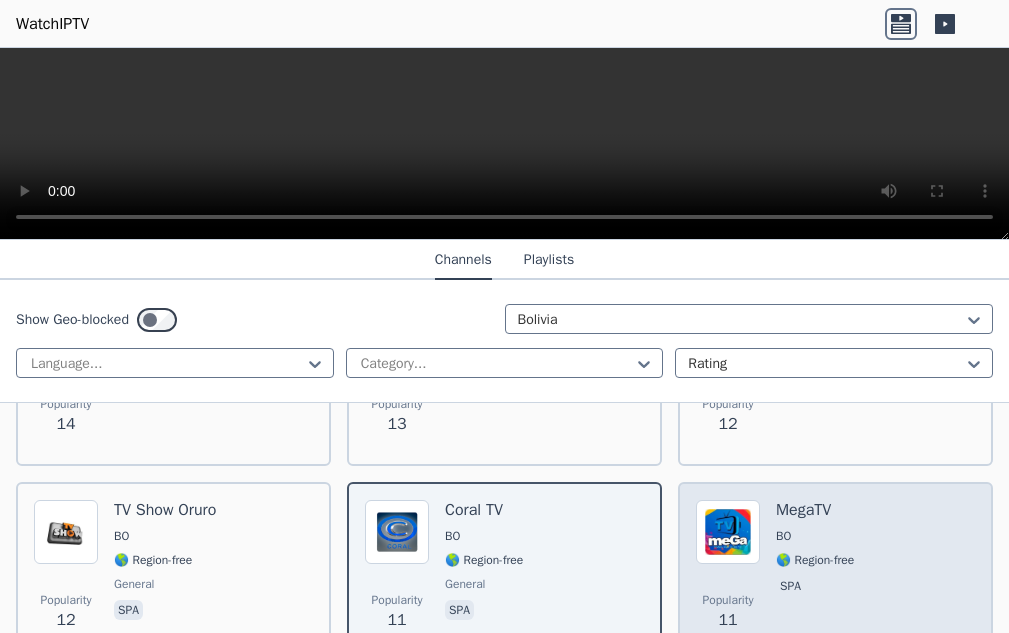 click on "MegaTV BO 🌎 Region-free spa" at bounding box center (815, 572) 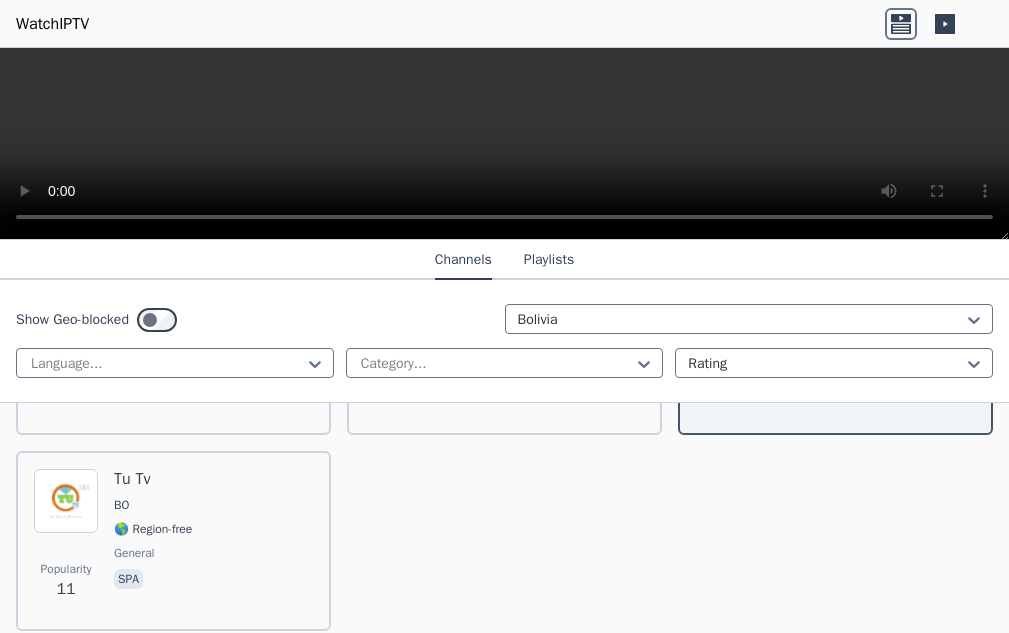 scroll, scrollTop: 1560, scrollLeft: 0, axis: vertical 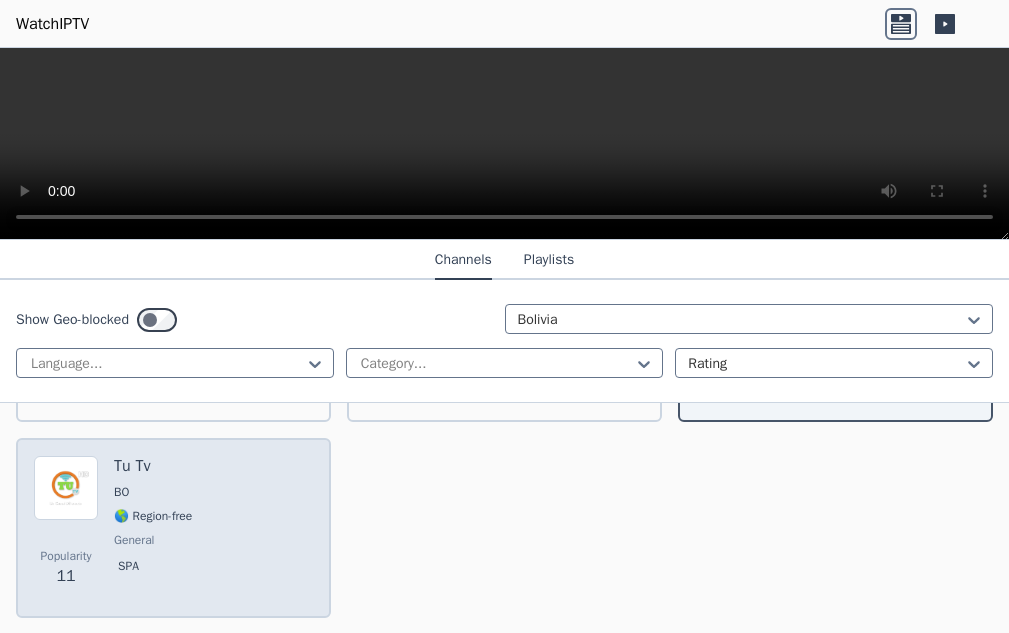 click on "Tu Tv BO 🌎 Region-free general spa" at bounding box center [153, 528] 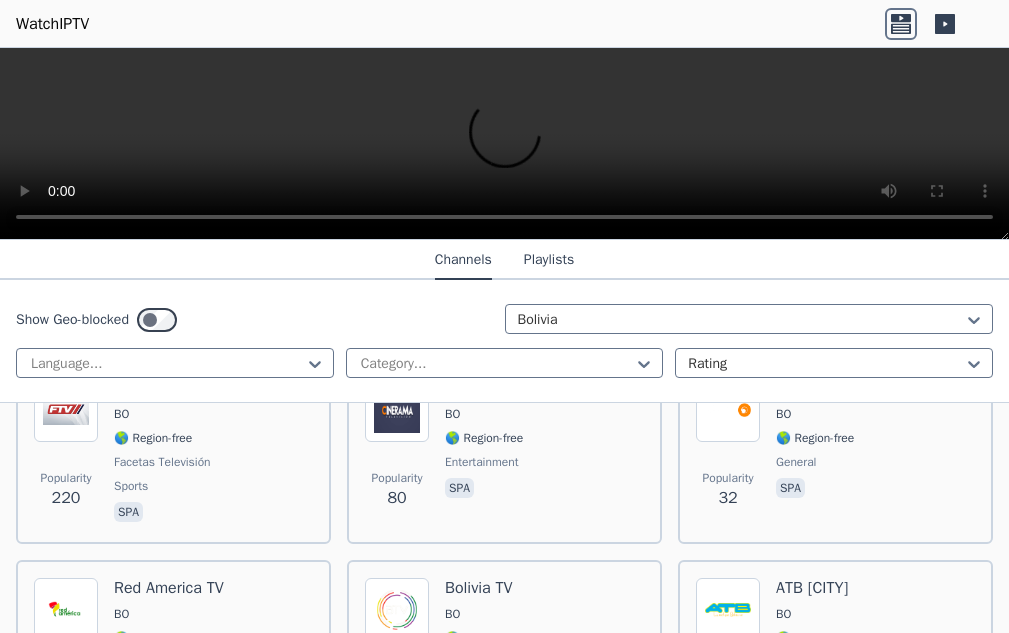 scroll, scrollTop: 260, scrollLeft: 0, axis: vertical 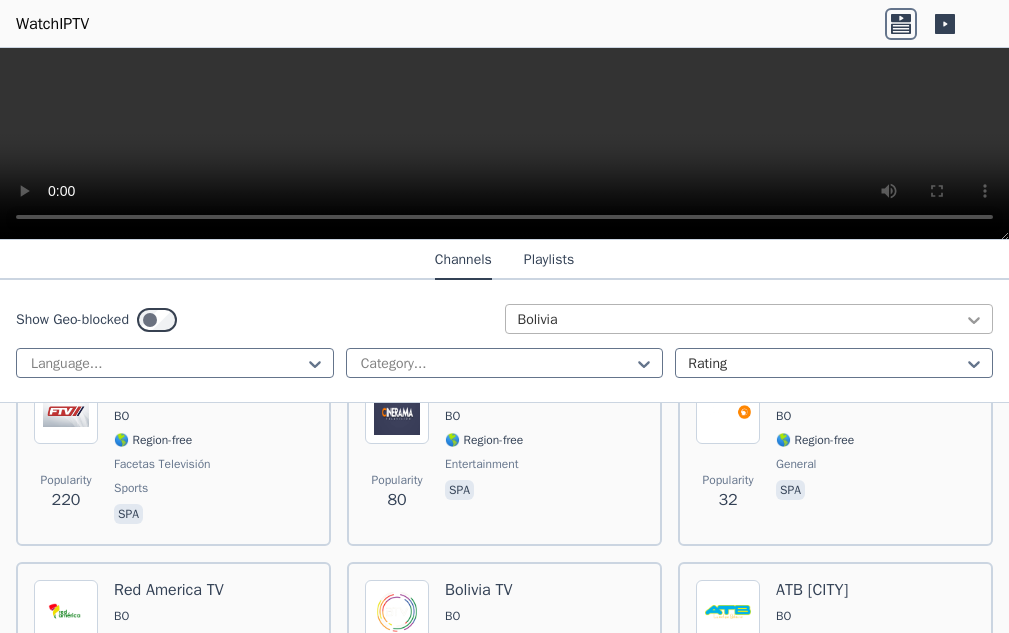 click 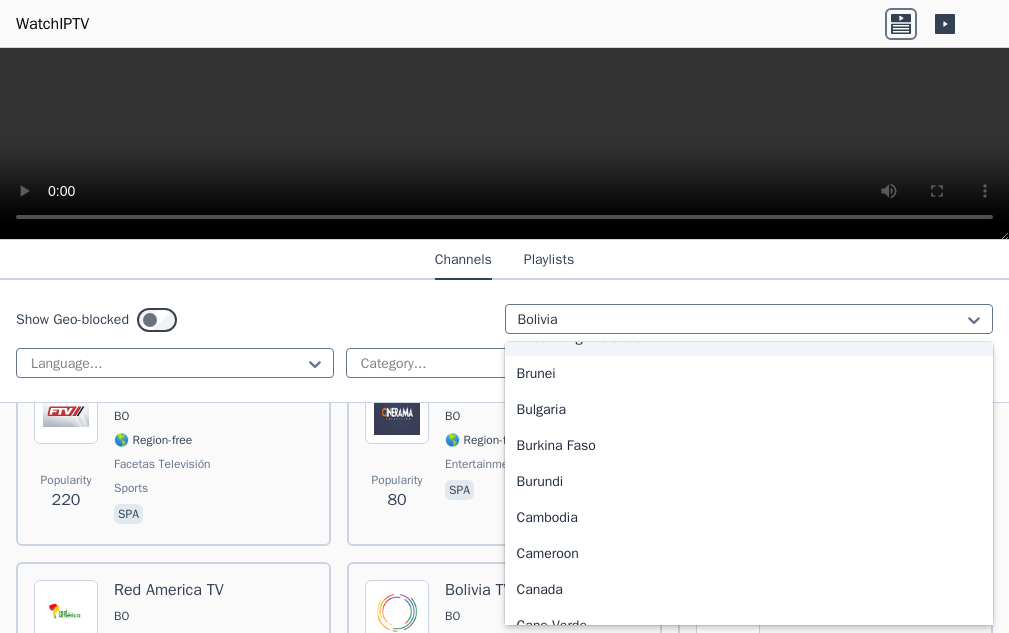 scroll, scrollTop: 997, scrollLeft: 0, axis: vertical 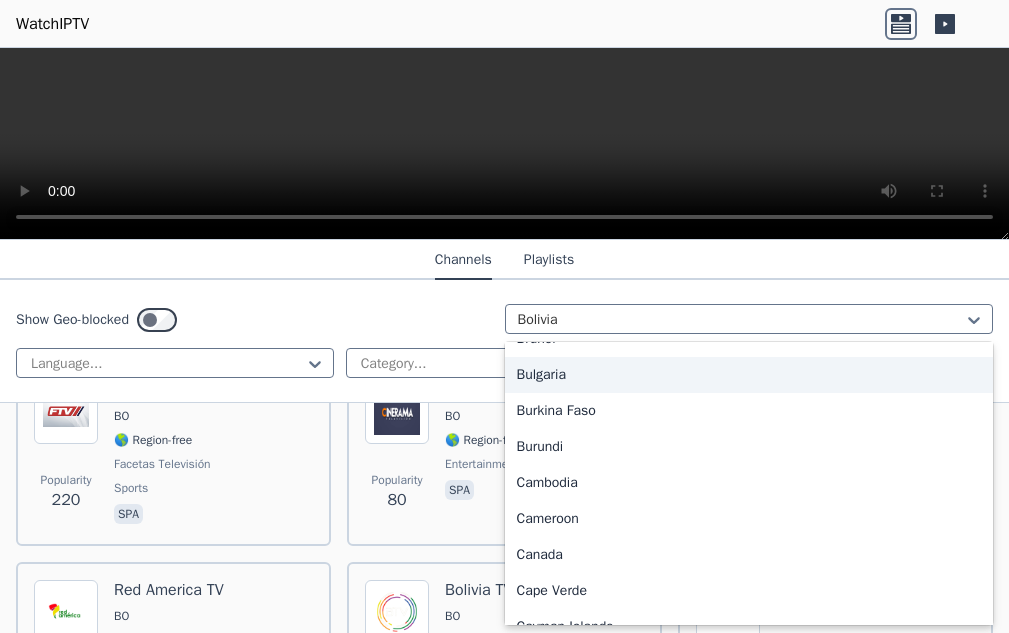 click on "Bulgaria" at bounding box center (749, 375) 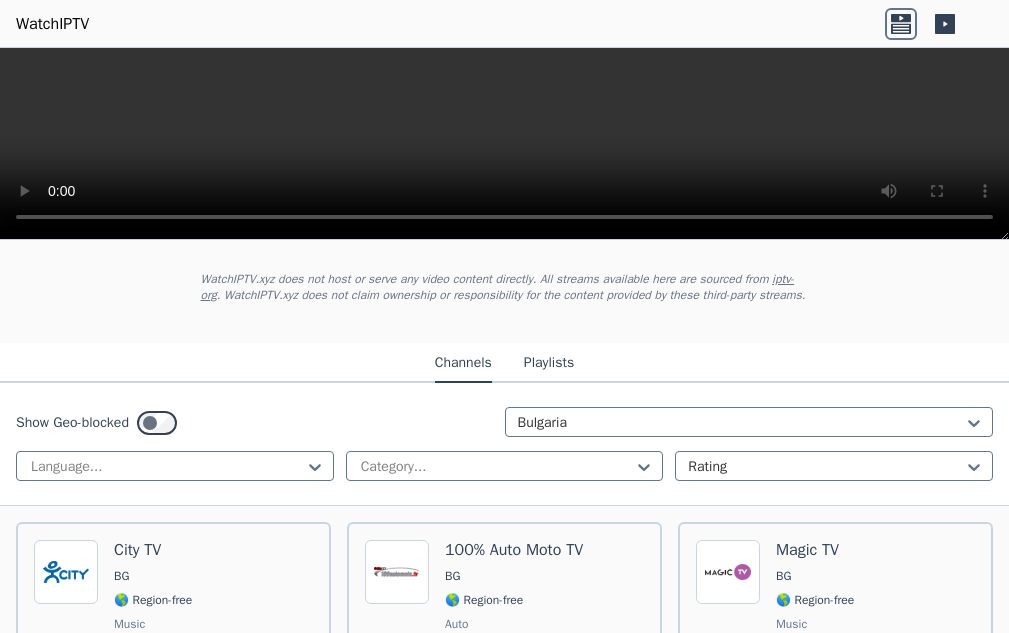 scroll, scrollTop: 200, scrollLeft: 0, axis: vertical 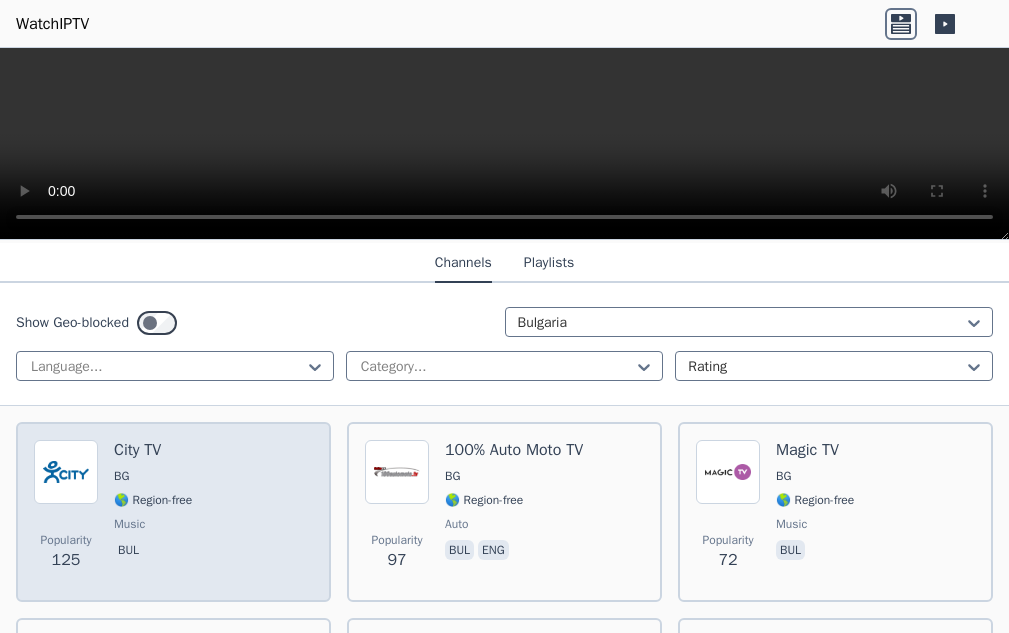 click on "City TV BG 🌎 Region-free music bul" at bounding box center [153, 512] 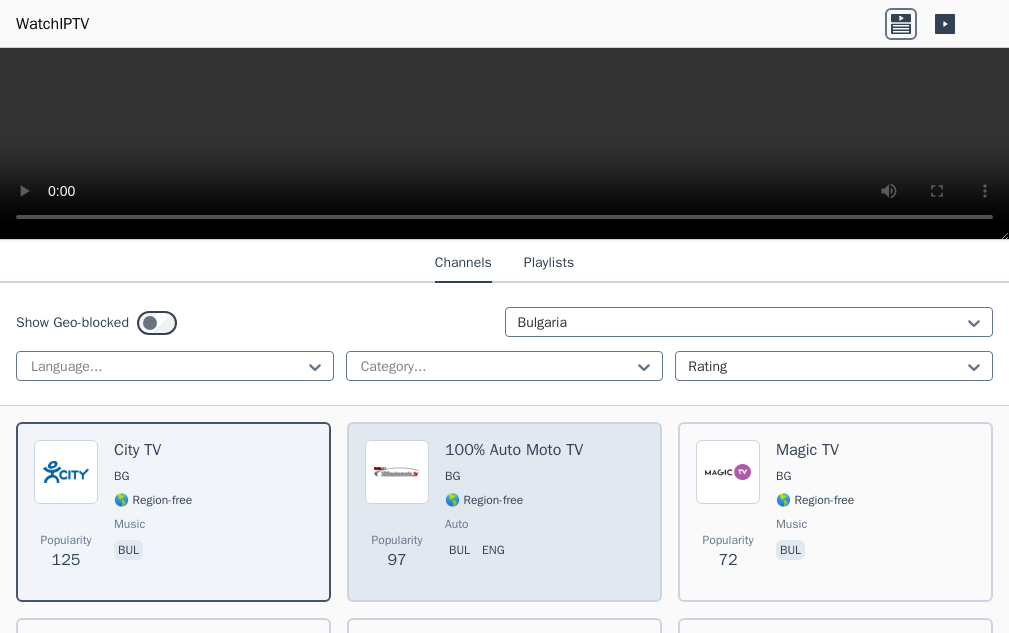 click on "auto" at bounding box center (514, 524) 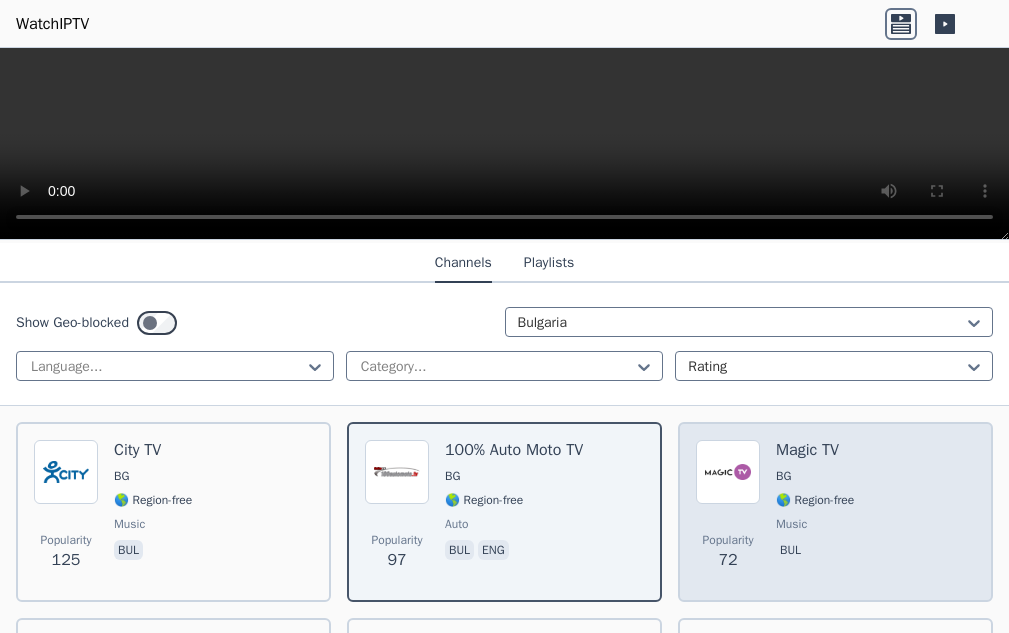click on "music" at bounding box center (791, 524) 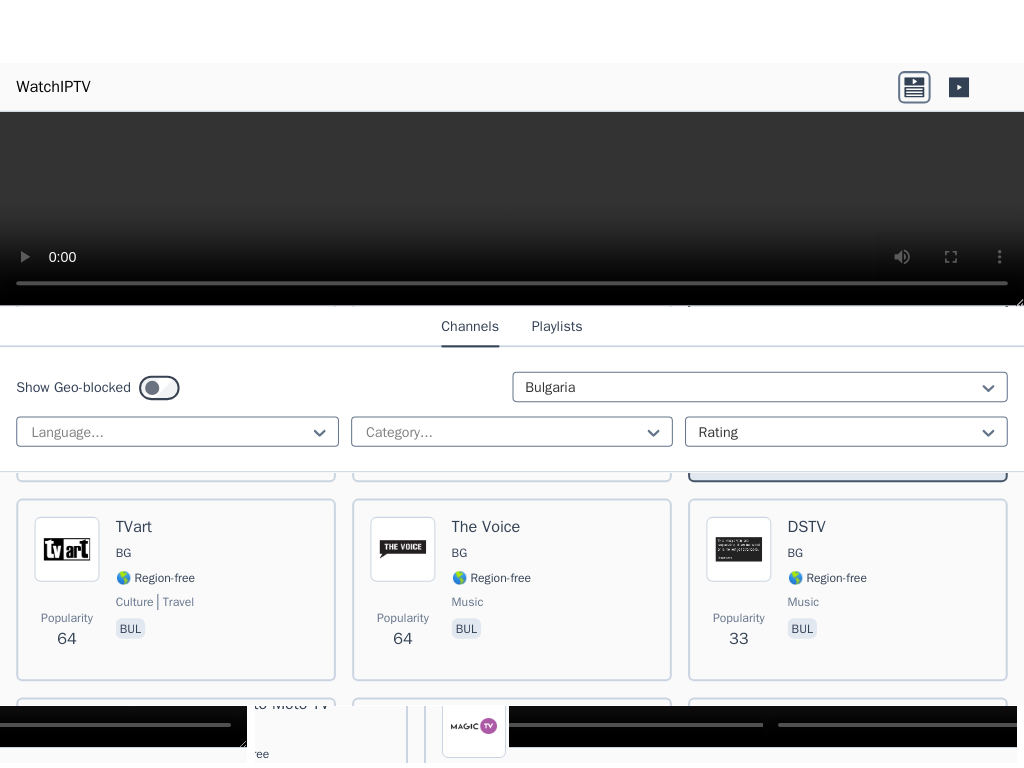 scroll, scrollTop: 400, scrollLeft: 0, axis: vertical 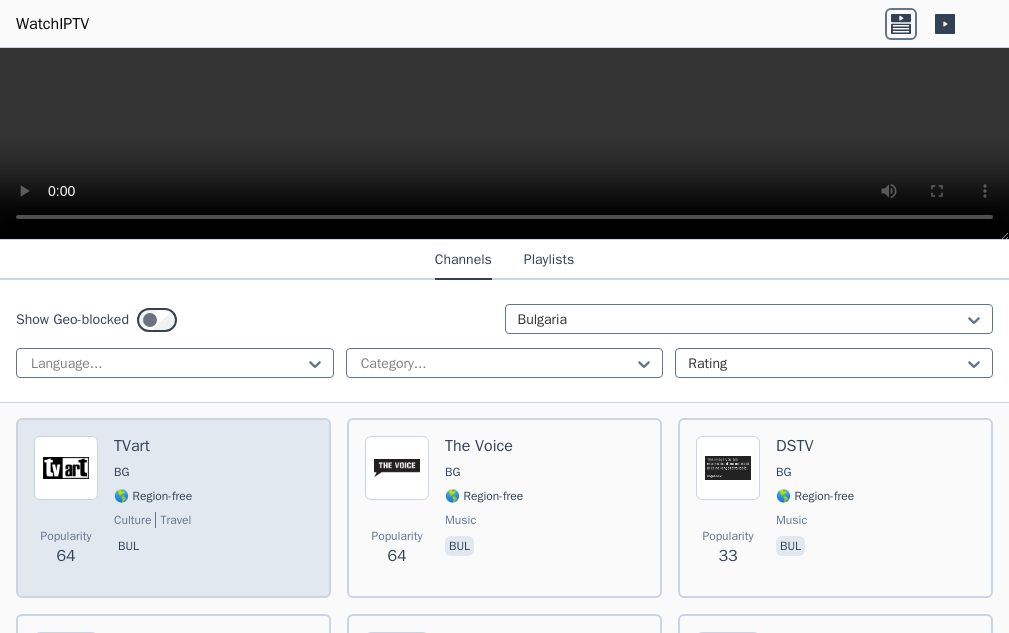click on "culture travel" at bounding box center (153, 520) 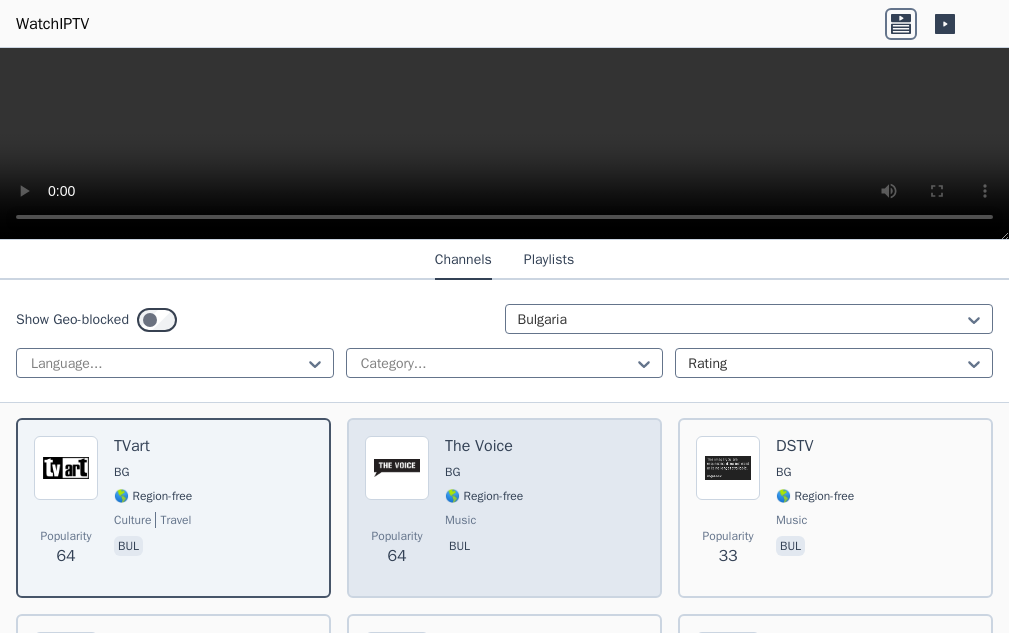 click on "music" at bounding box center (484, 520) 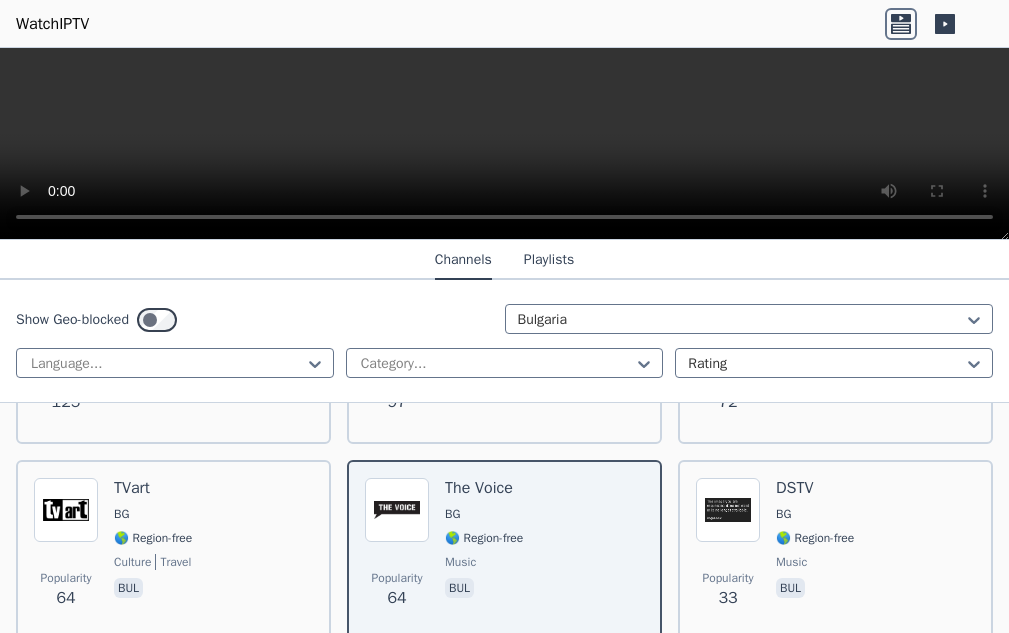scroll, scrollTop: 400, scrollLeft: 0, axis: vertical 